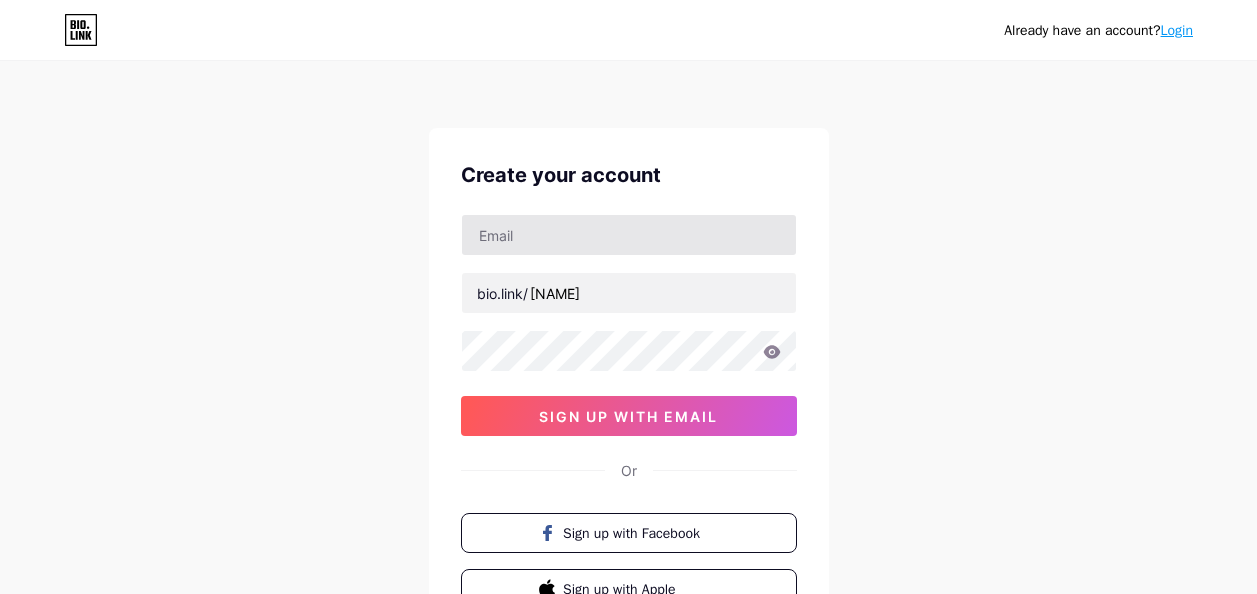 type on "[NAME]" 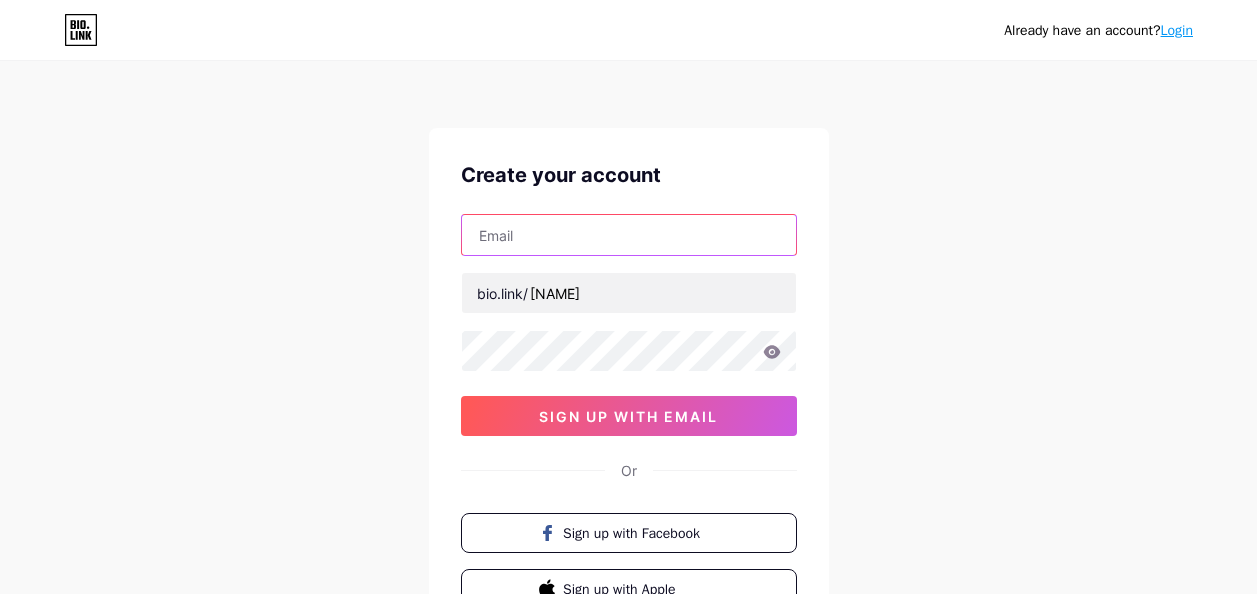 scroll, scrollTop: 0, scrollLeft: 0, axis: both 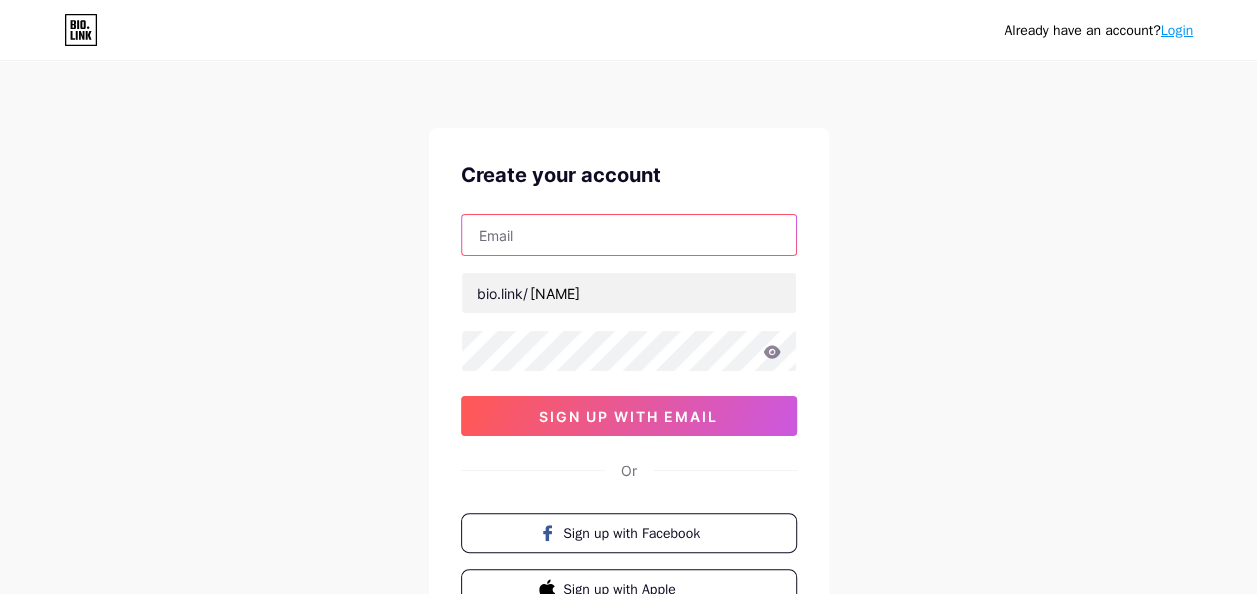 click at bounding box center (629, 235) 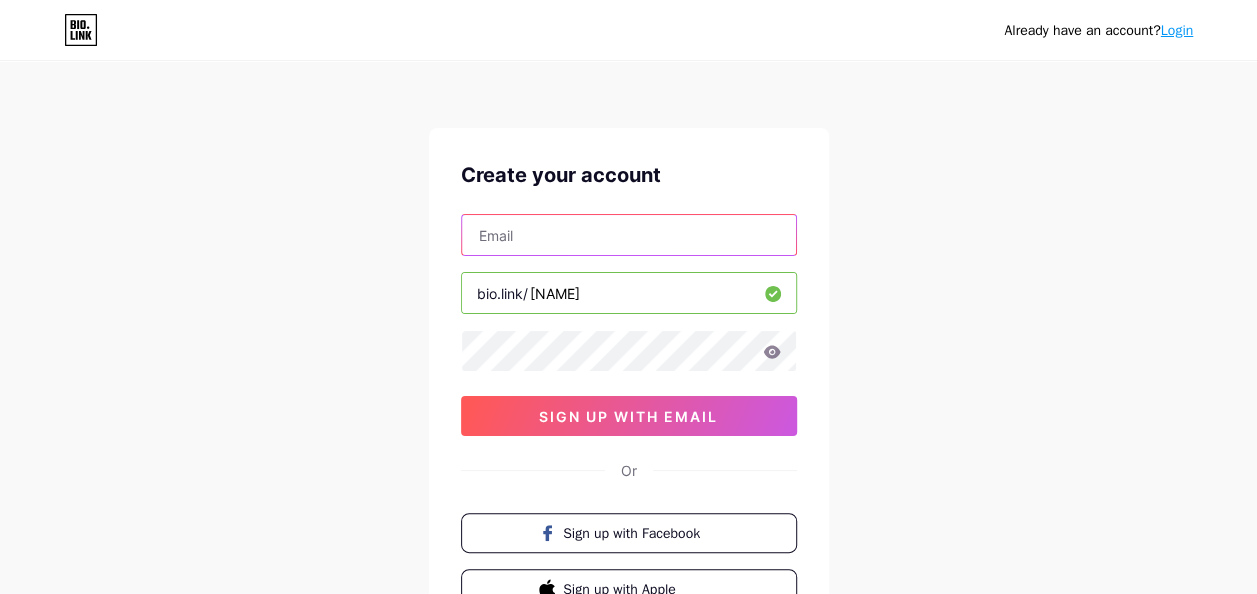 paste on "[EMAIL]" 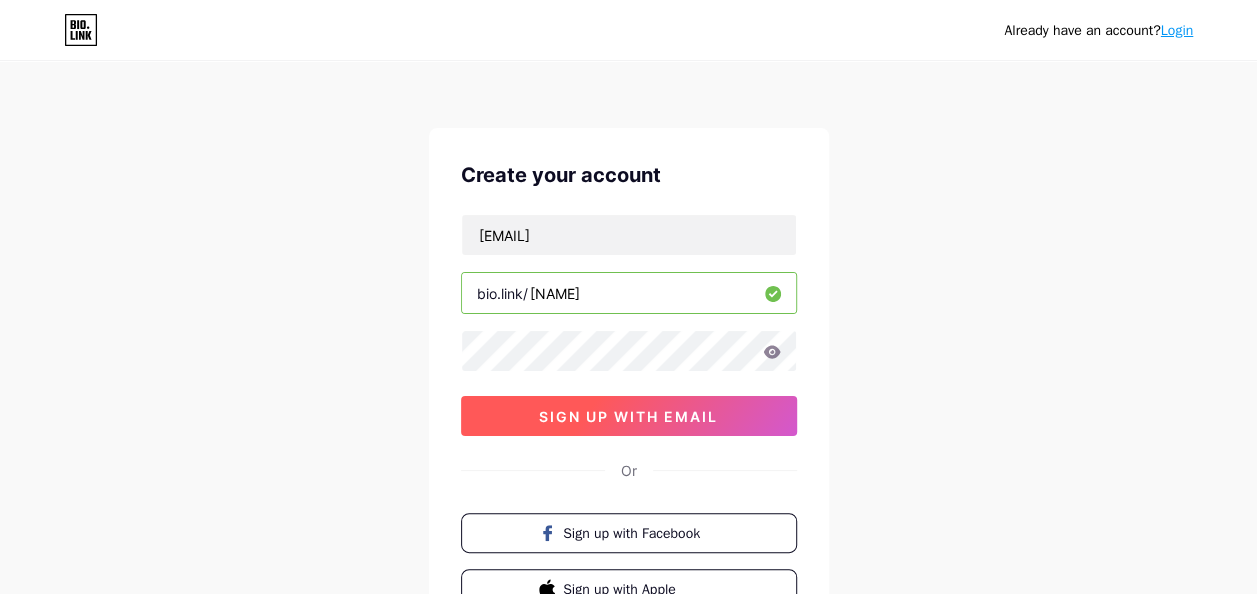 click on "sign up with email" at bounding box center (628, 416) 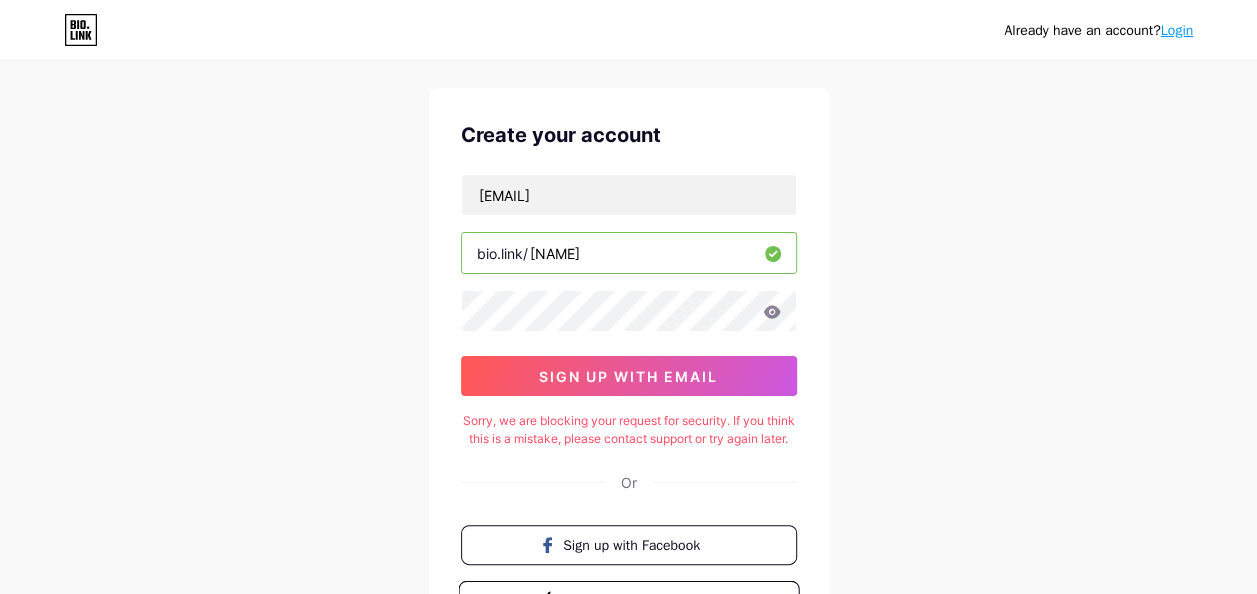 scroll, scrollTop: 39, scrollLeft: 0, axis: vertical 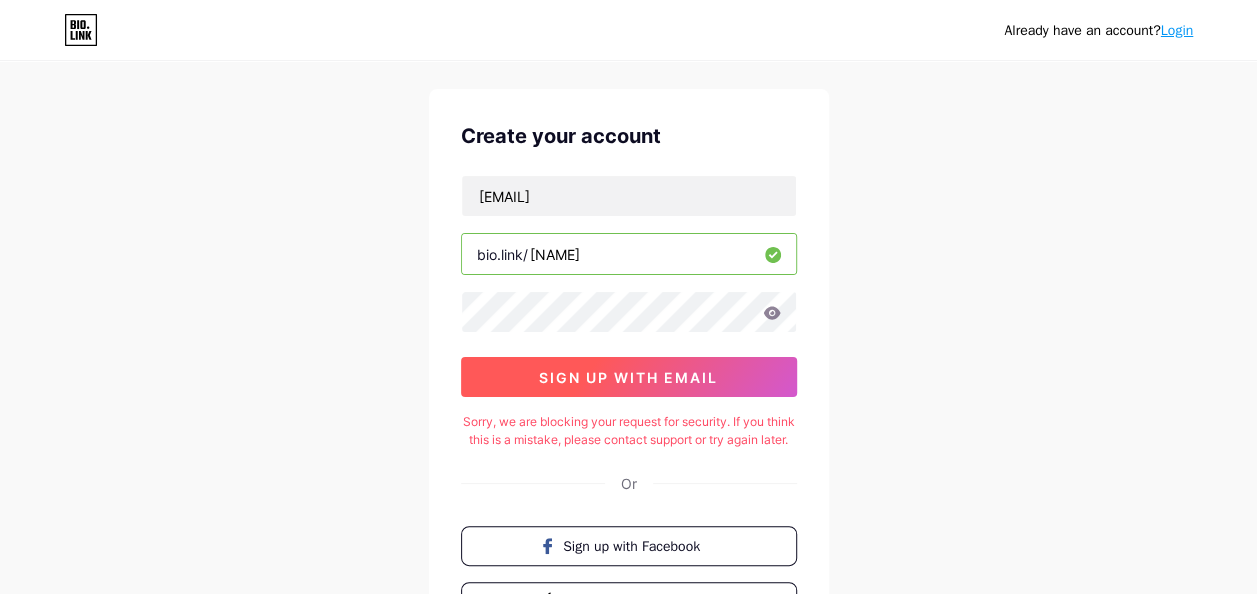 click on "sign up with email" at bounding box center (628, 377) 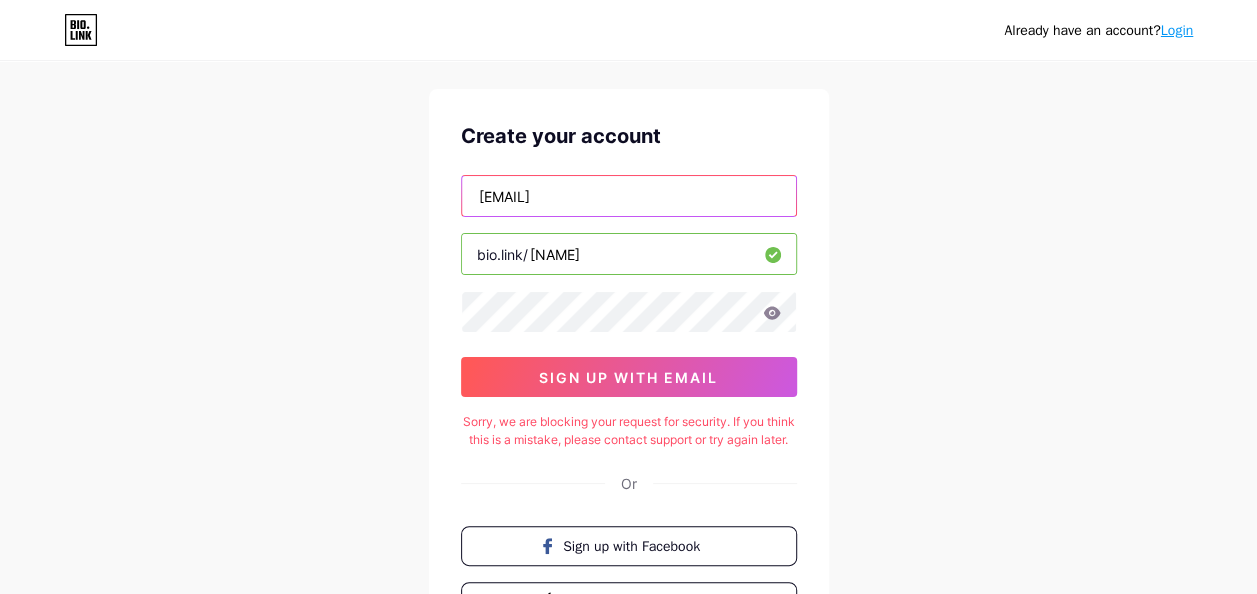 click on "becksidemachinery445@mailyro.com" at bounding box center (629, 196) 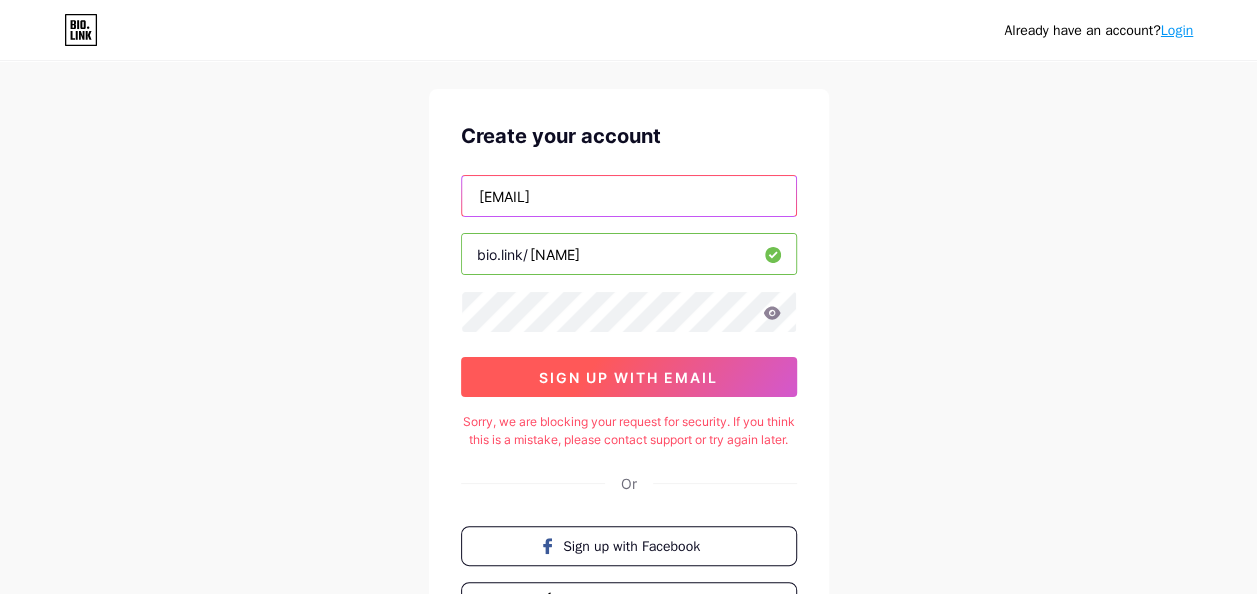 type on "becksidemachinery2233@gmail.com" 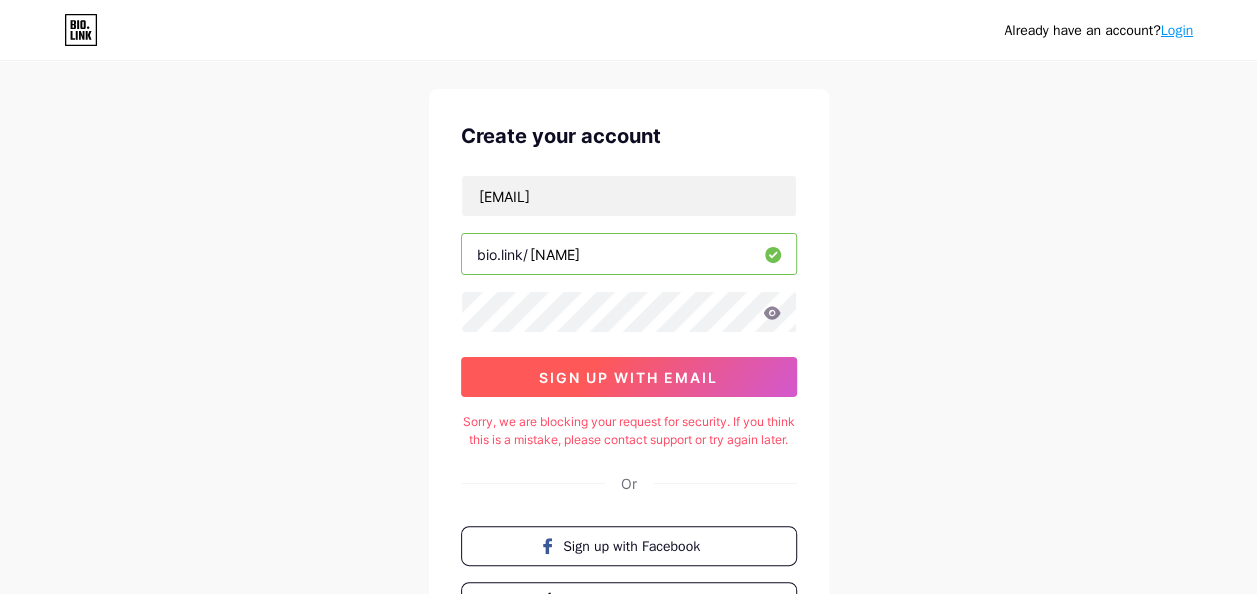 click on "sign up with email" at bounding box center (628, 377) 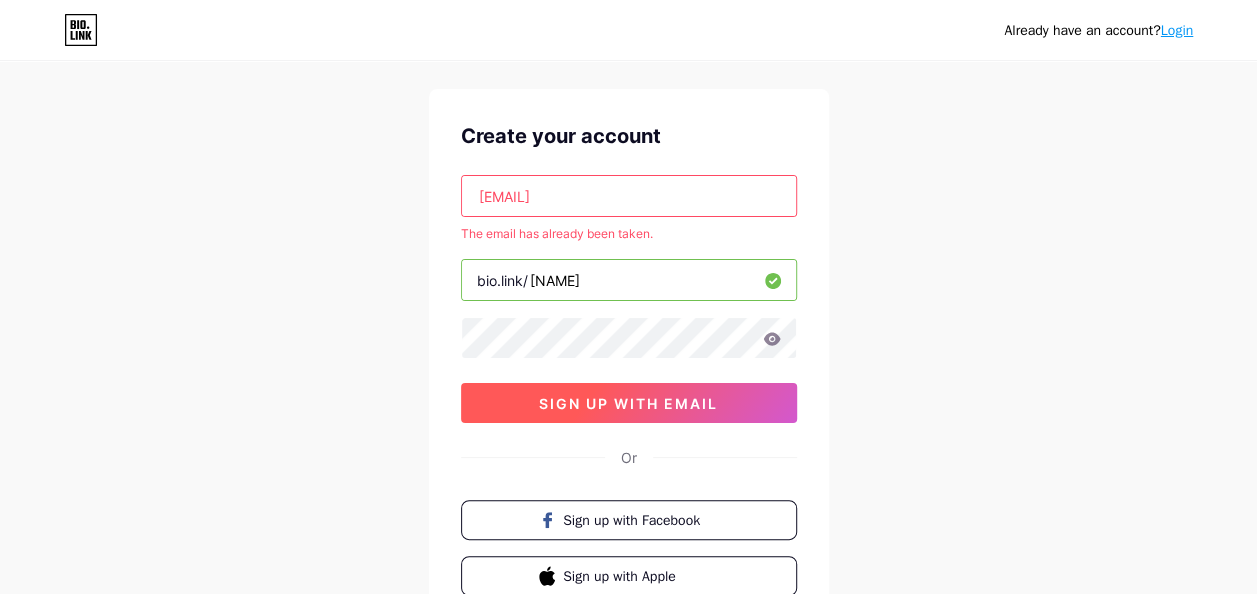 click on "sign up with email" at bounding box center (629, 403) 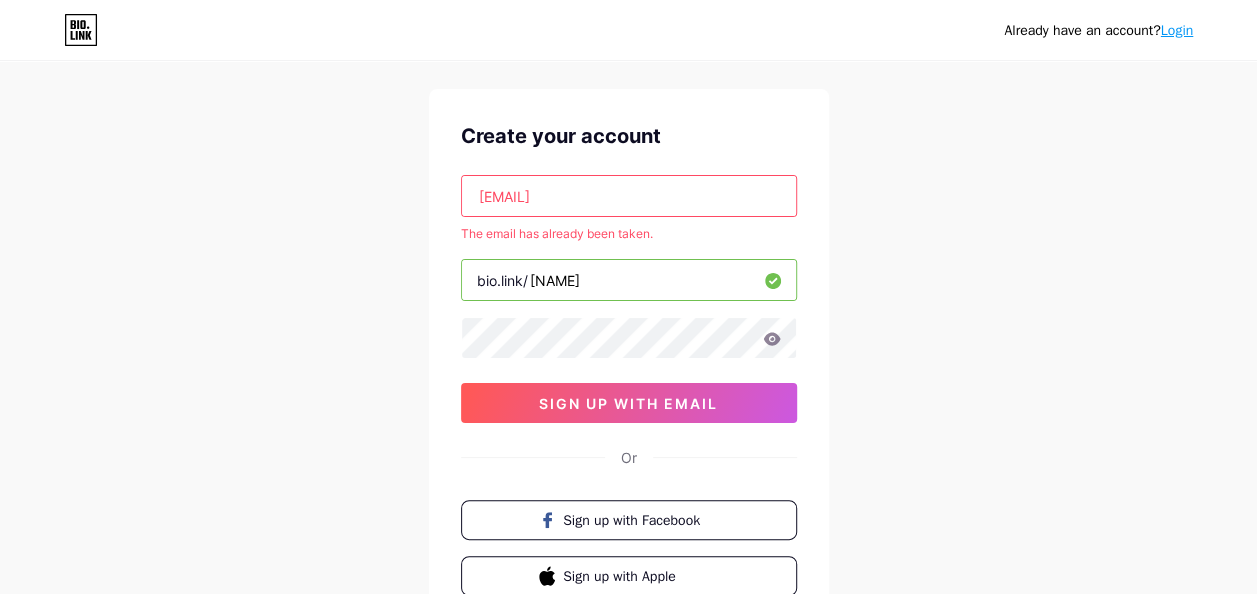 click on "becksidemachinery2233@gmail.com" at bounding box center (629, 196) 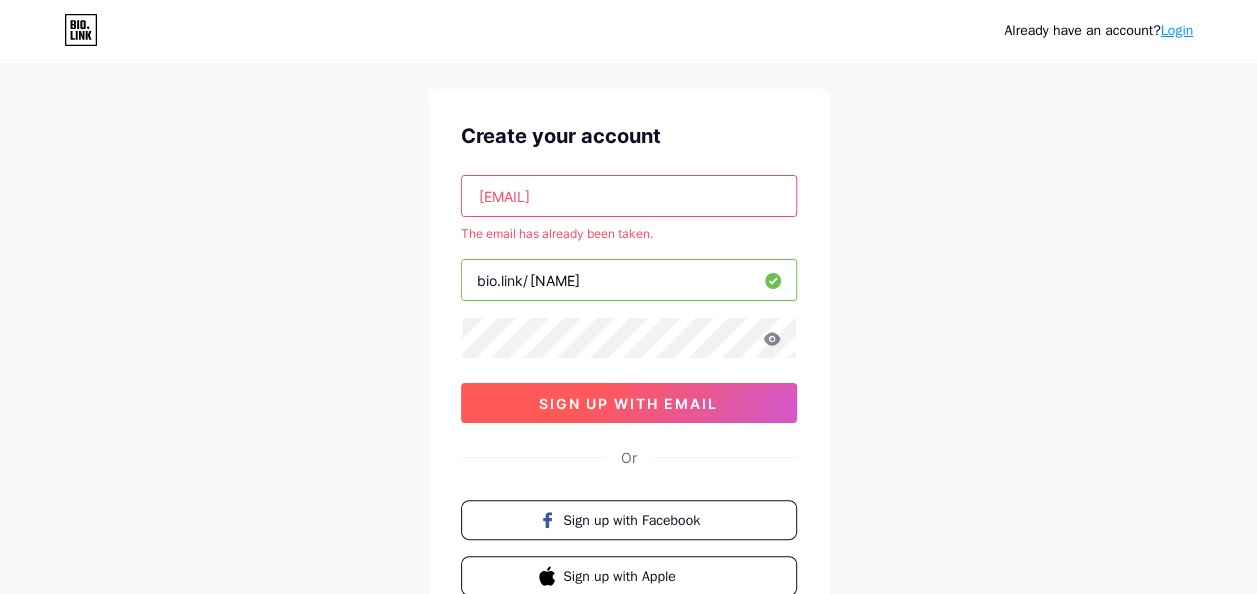 click on "sign up with email" at bounding box center (629, 403) 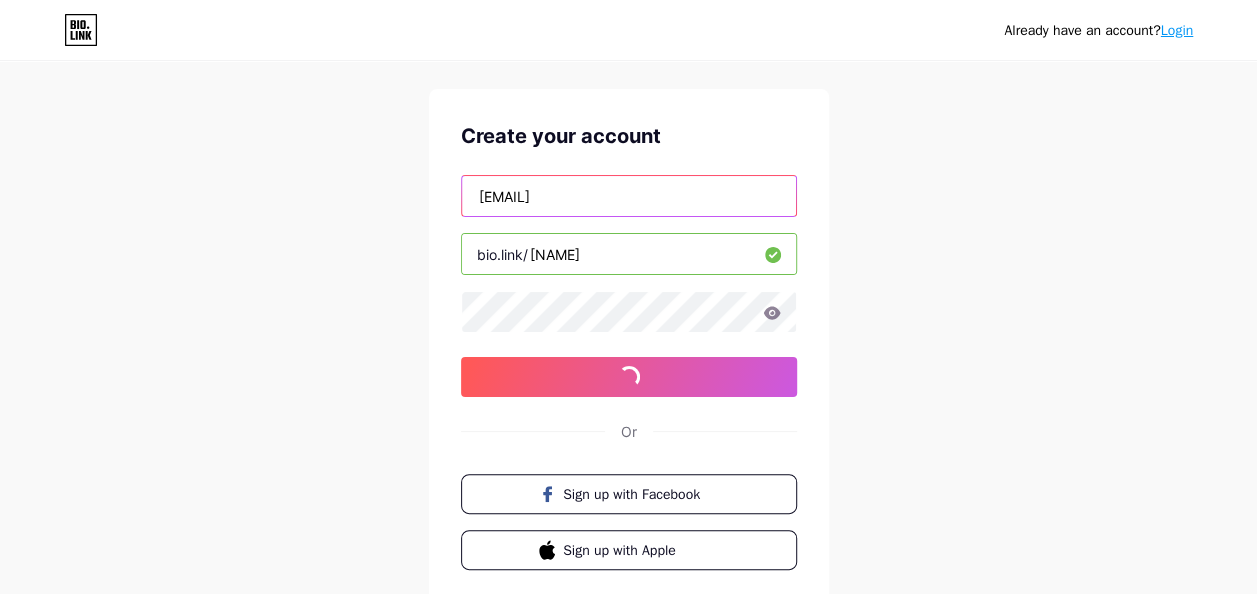 click on "becksidemachinery2233@gmail.com" at bounding box center [629, 196] 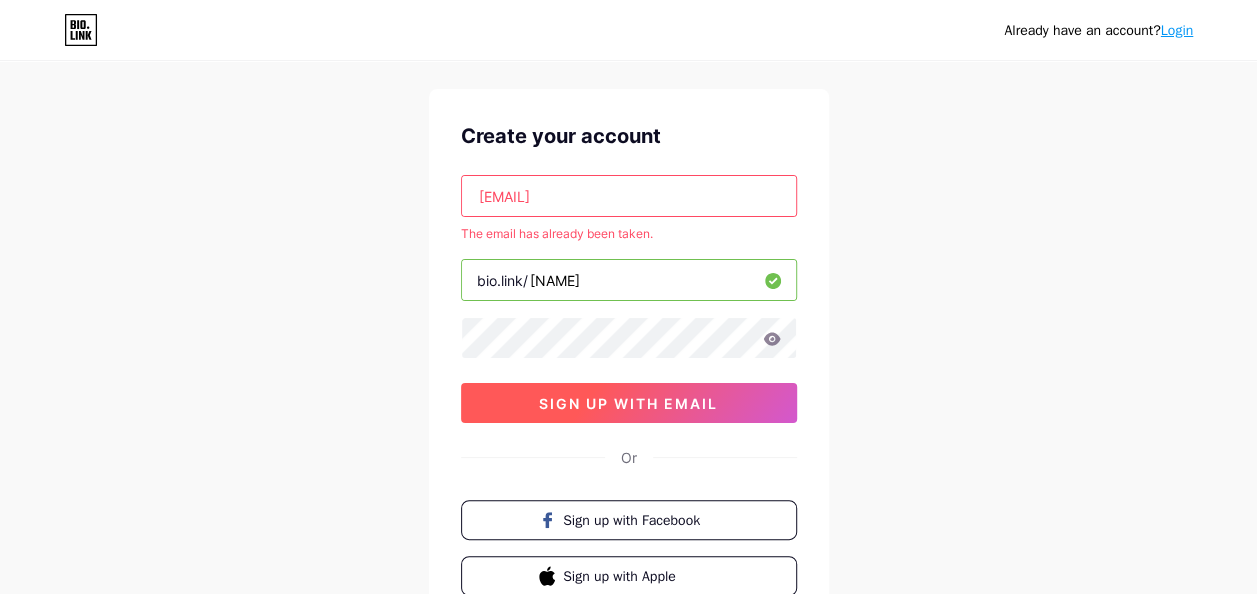 click on "sign up with email" at bounding box center (628, 403) 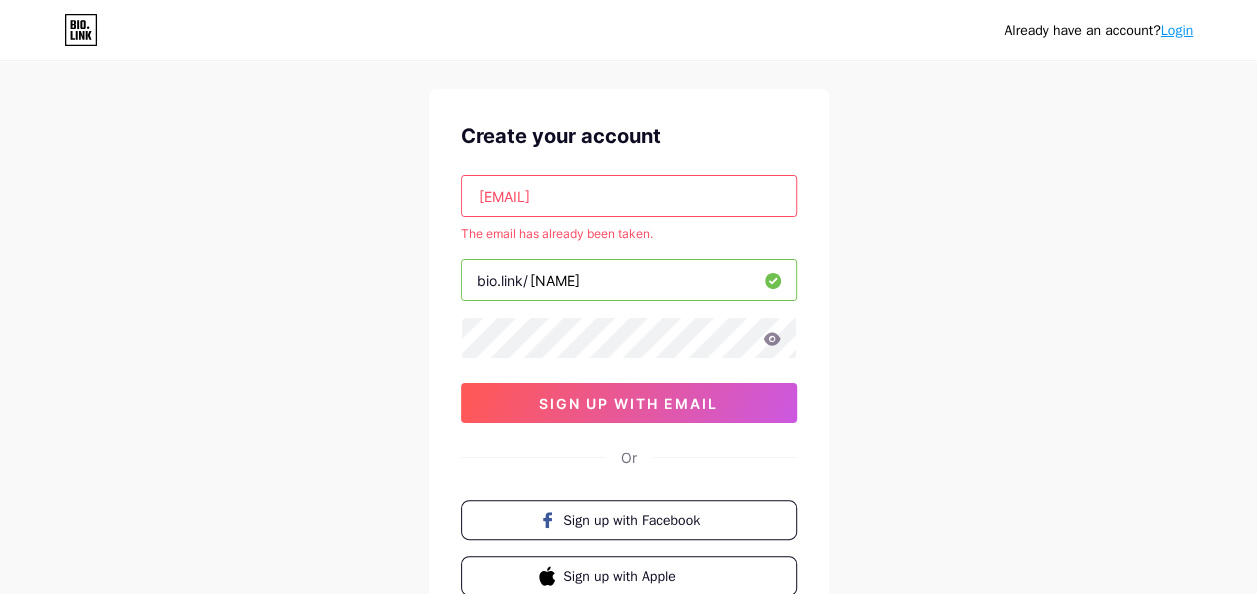 click on "Login" at bounding box center [1177, 30] 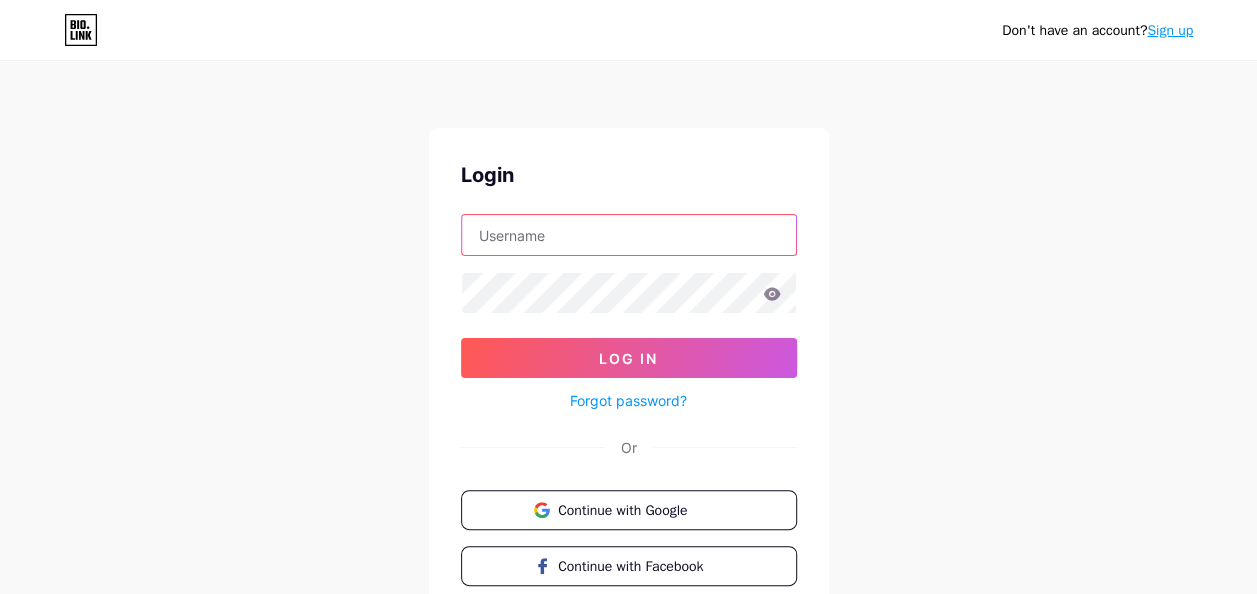 click at bounding box center (629, 235) 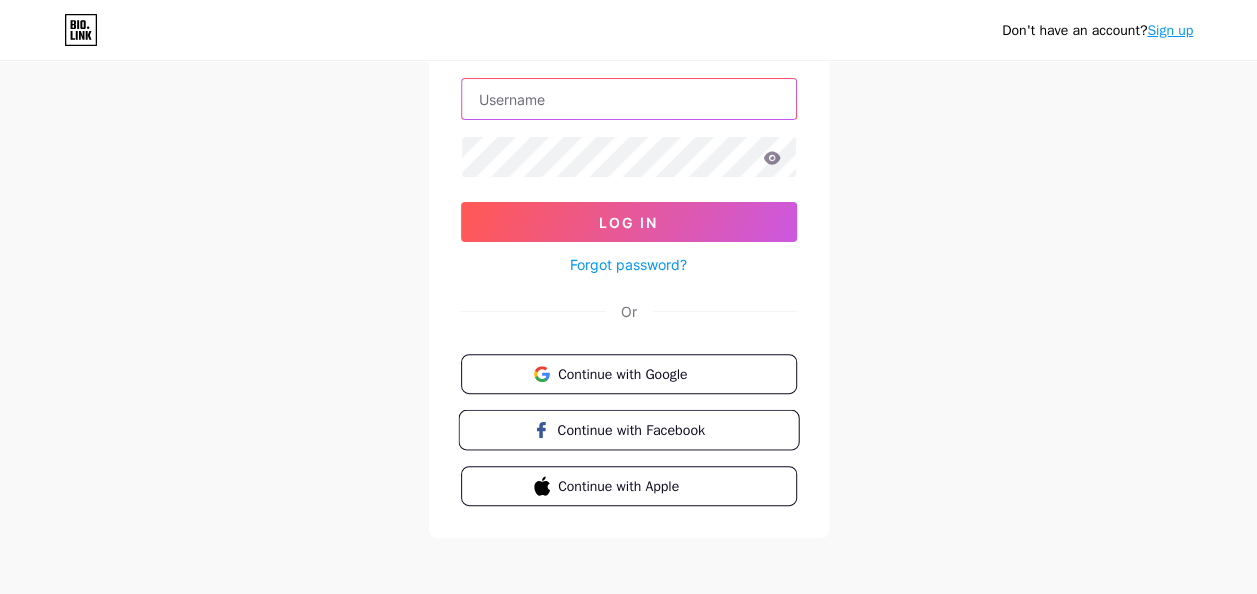 scroll, scrollTop: 140, scrollLeft: 0, axis: vertical 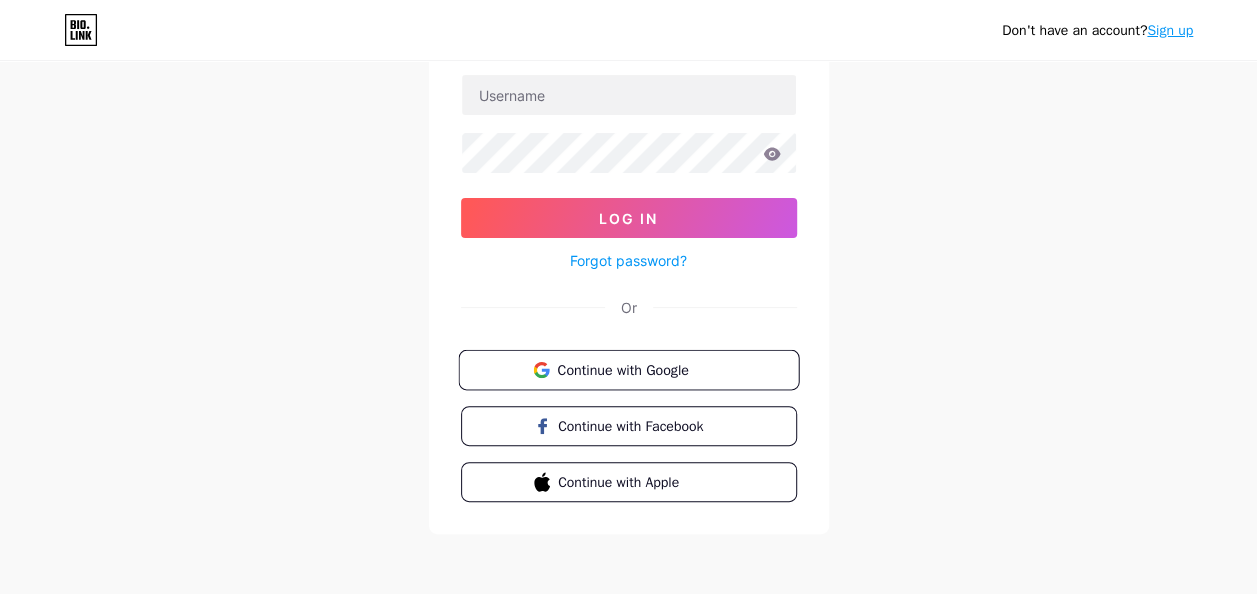 click on "Continue with Google" at bounding box center [640, 369] 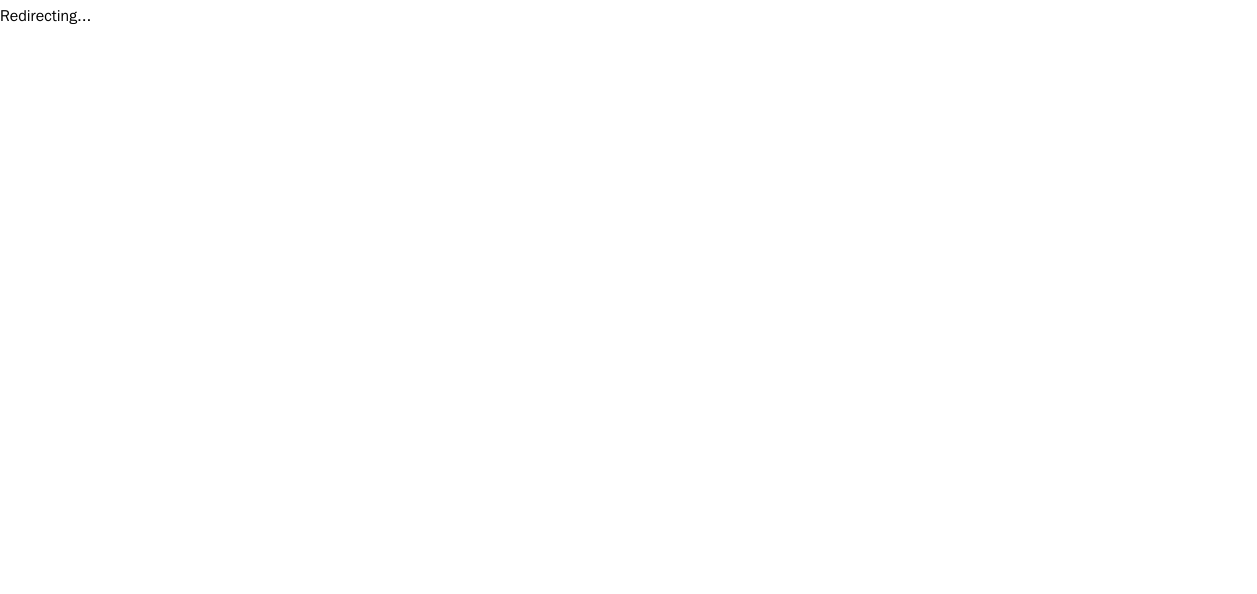 scroll, scrollTop: 0, scrollLeft: 0, axis: both 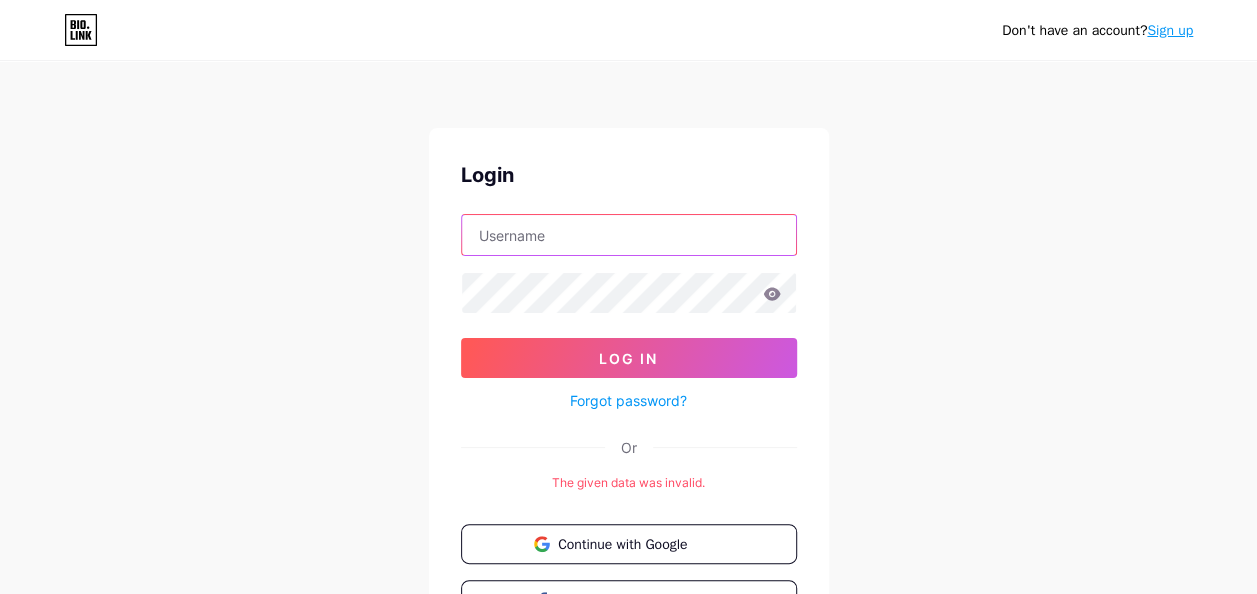 click at bounding box center [629, 235] 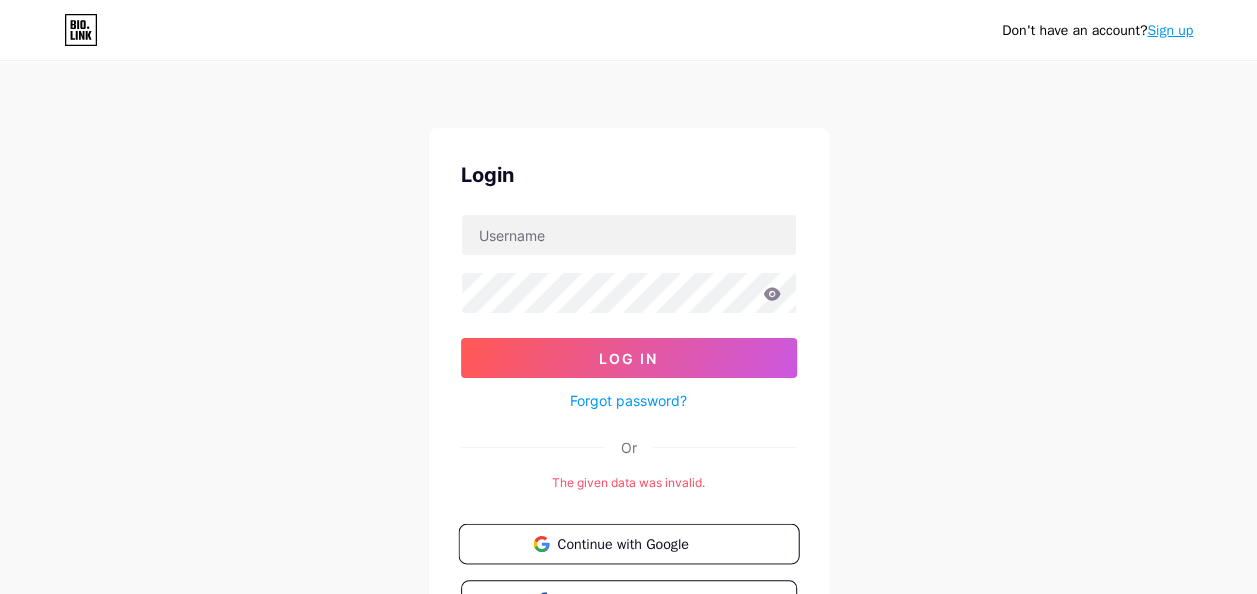 click on "Continue with Google" at bounding box center (628, 544) 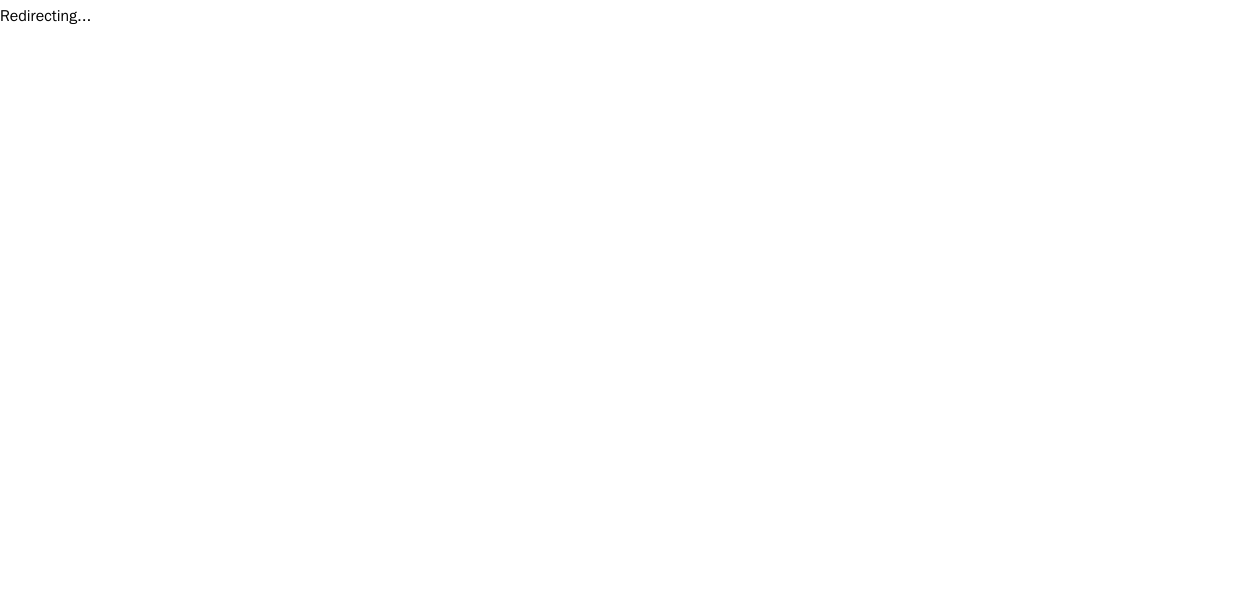 scroll, scrollTop: 0, scrollLeft: 0, axis: both 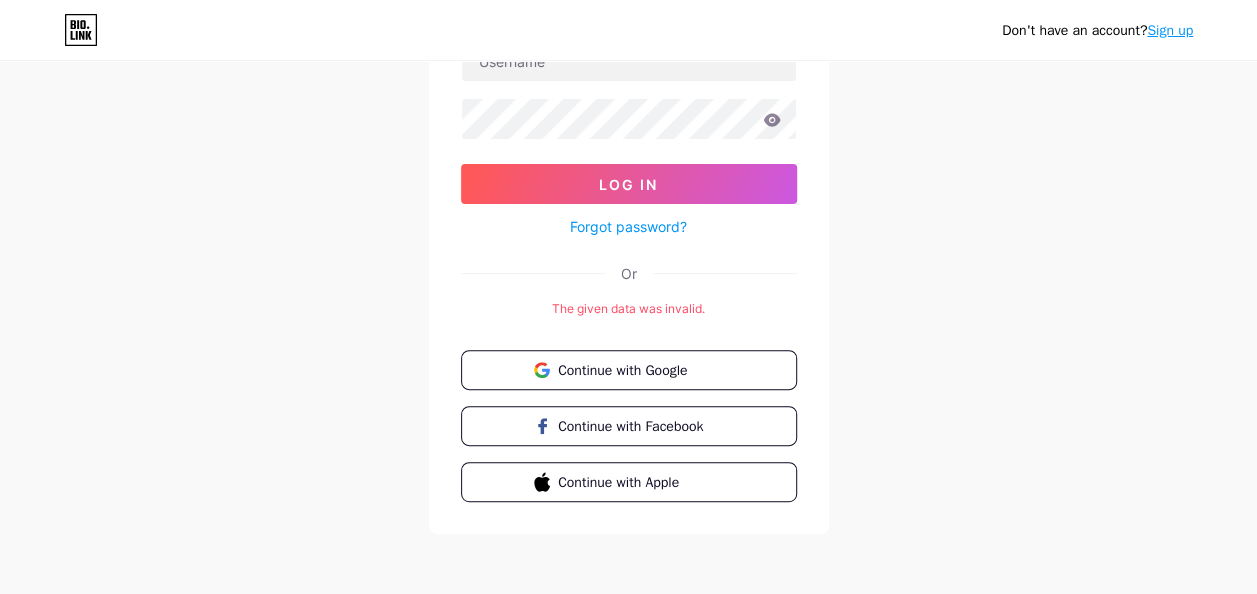 click on "Sign up" at bounding box center [1170, 30] 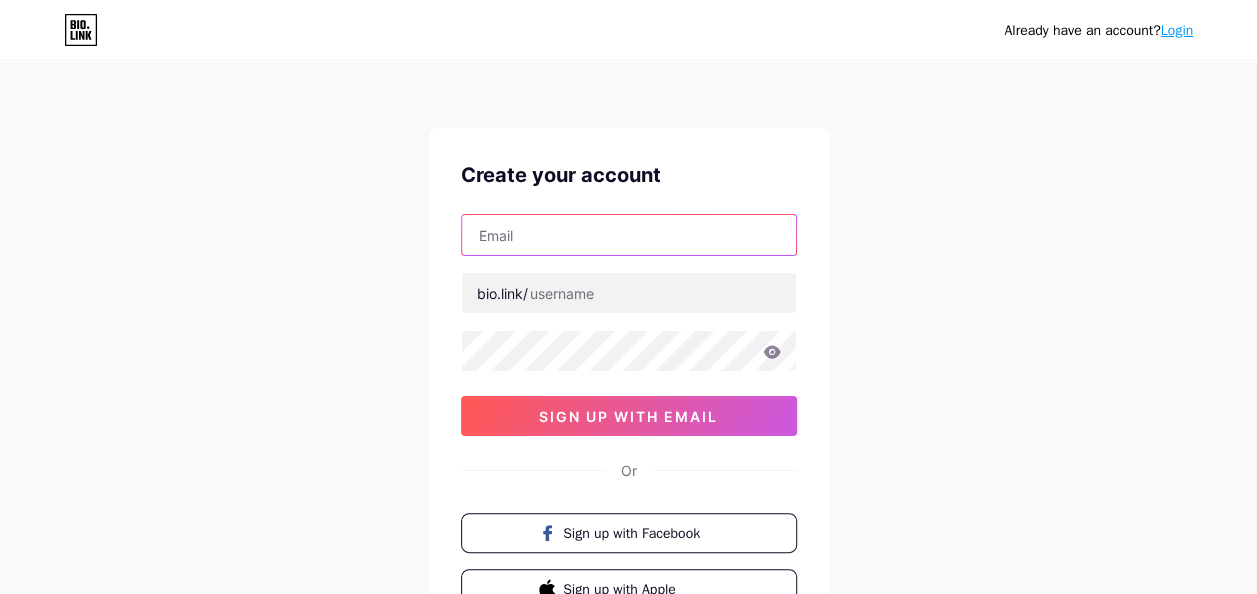 click at bounding box center (629, 235) 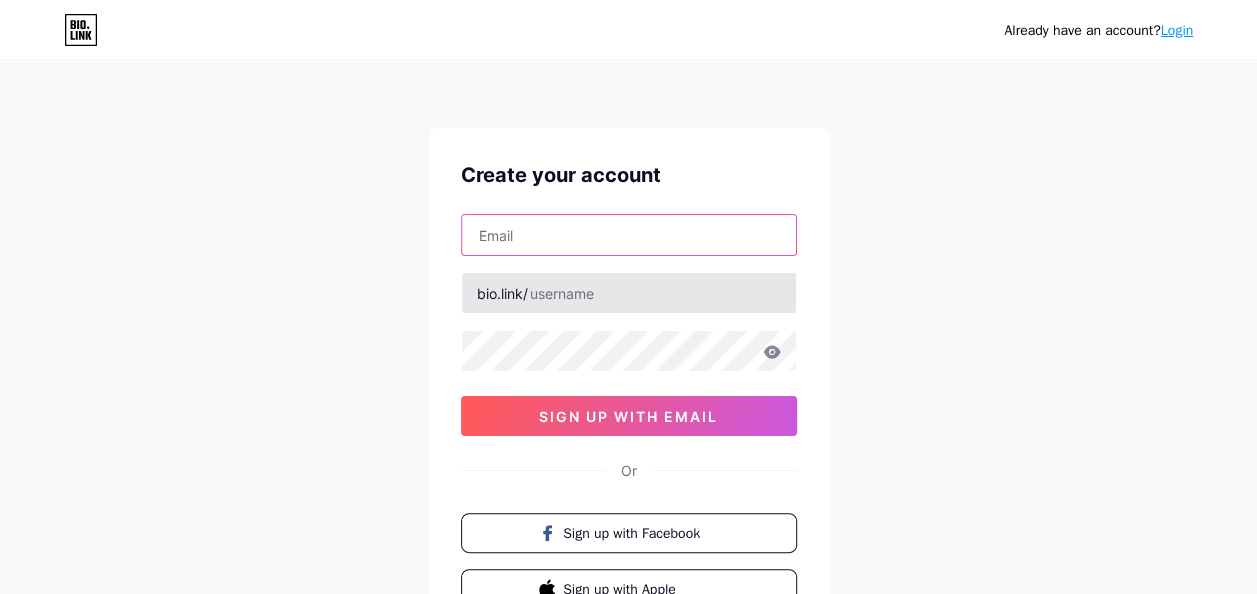 paste on "[USERNAME]@[DOMAIN]" 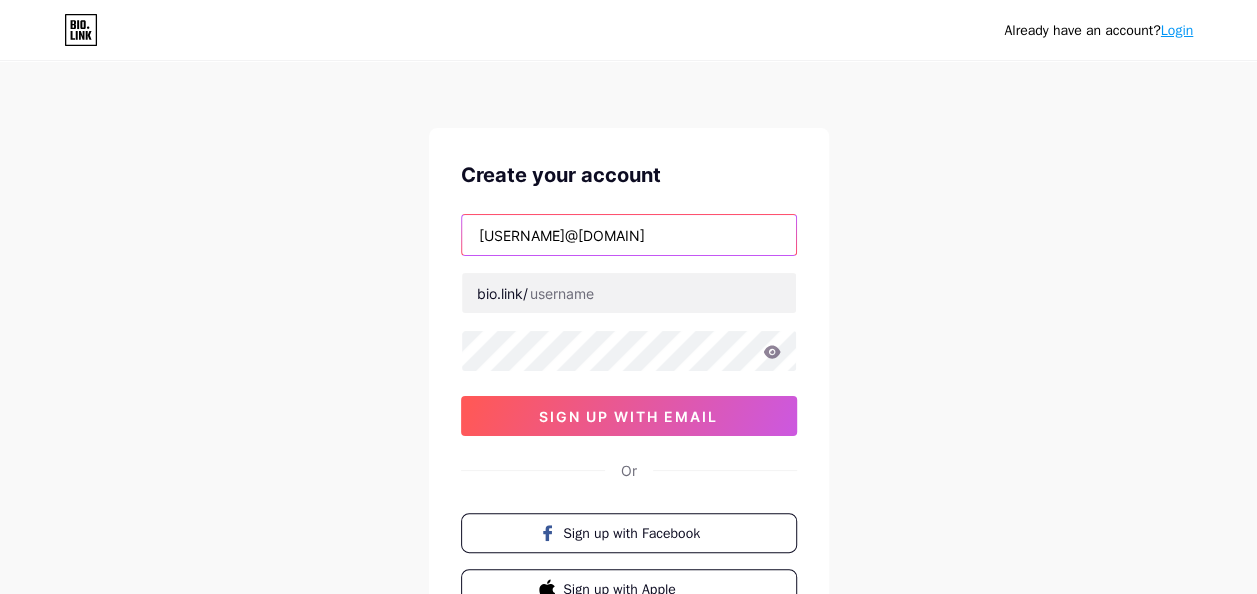 type on "[USERNAME]@[DOMAIN]" 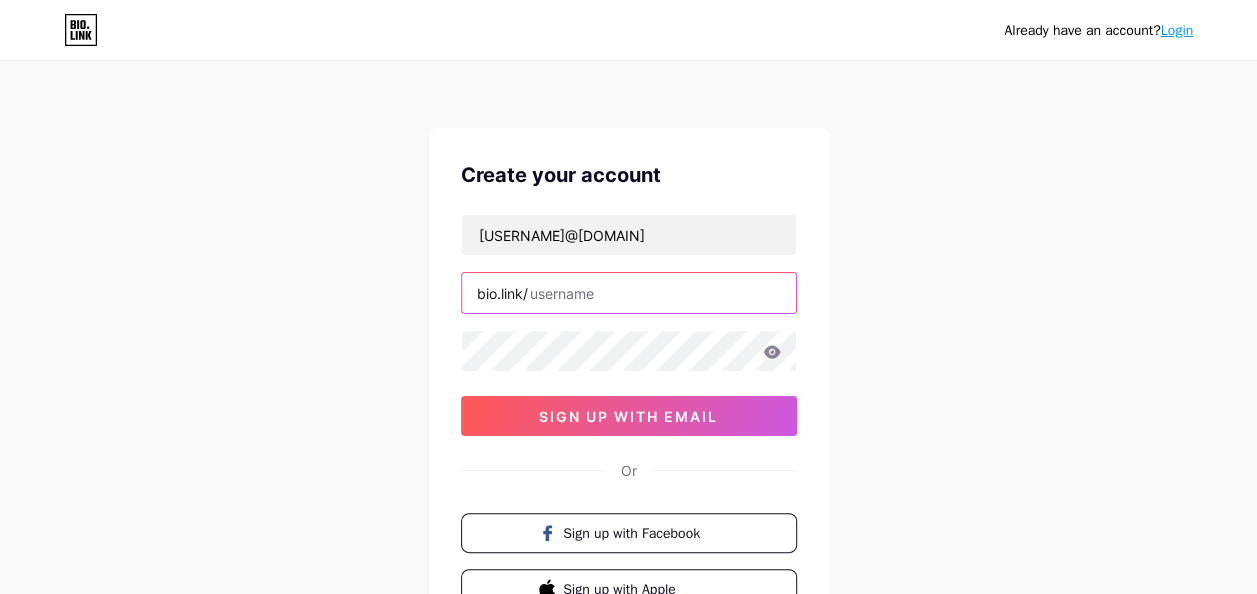 click at bounding box center [629, 293] 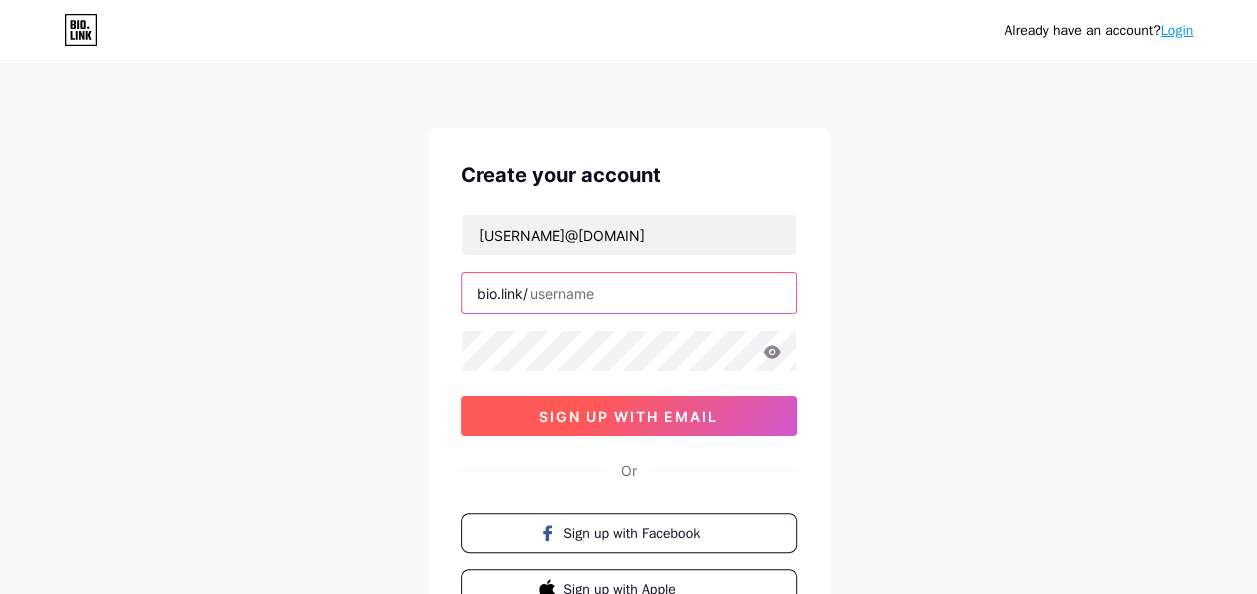 paste on "[USERNAME]" 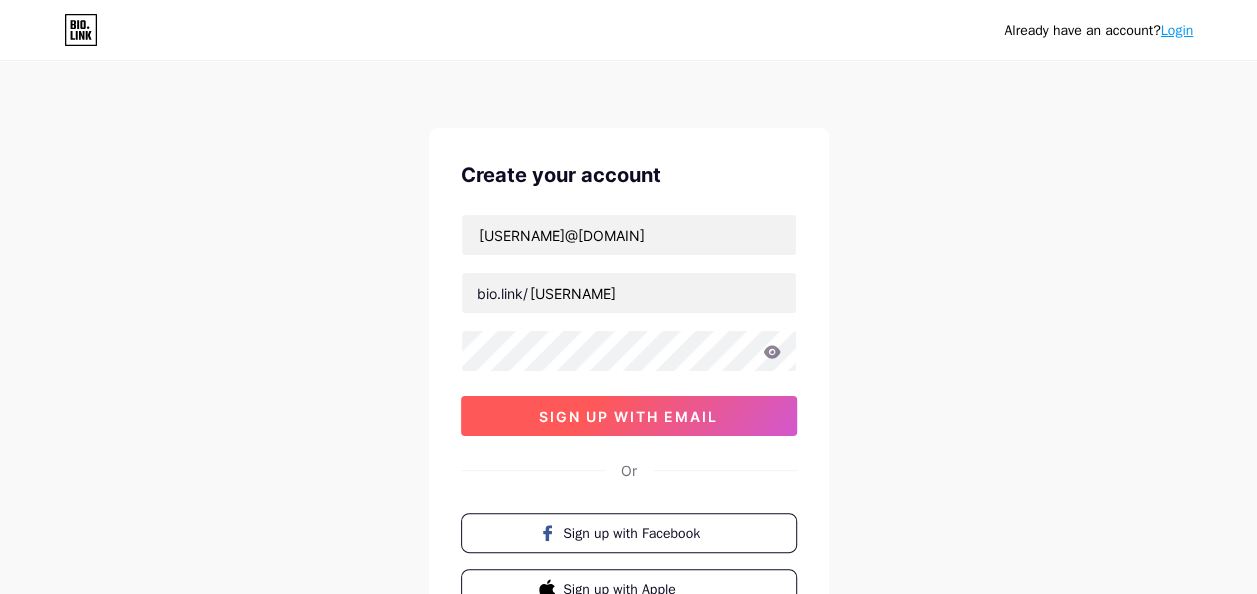 click on "sign up with email" at bounding box center (628, 416) 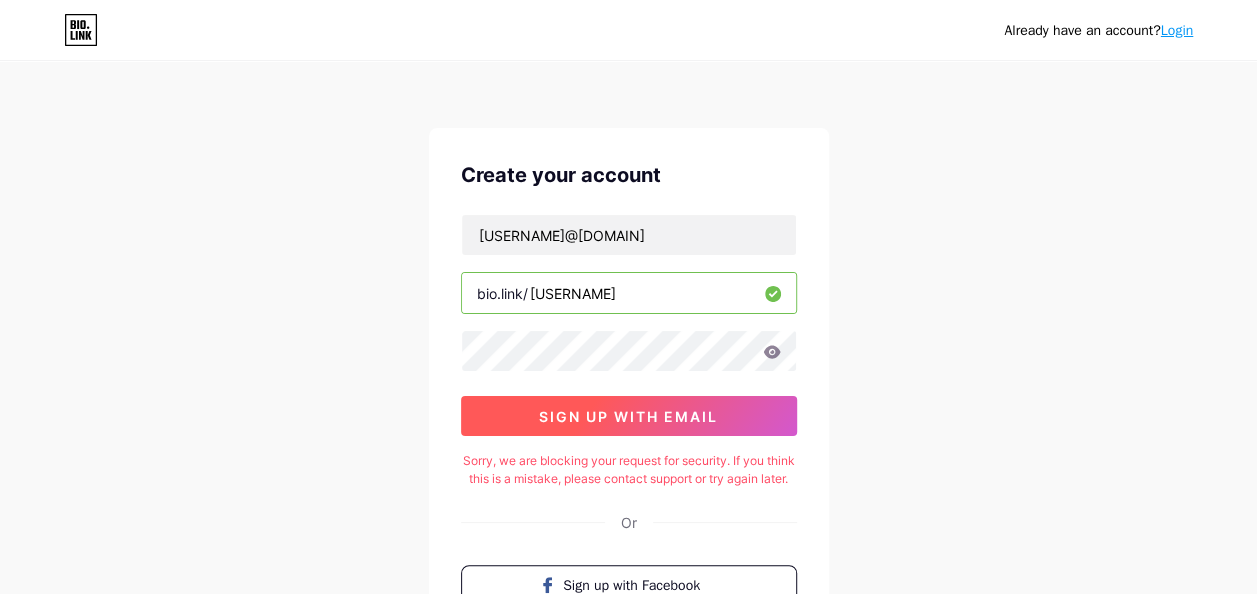 click on "sign up with email" at bounding box center [628, 416] 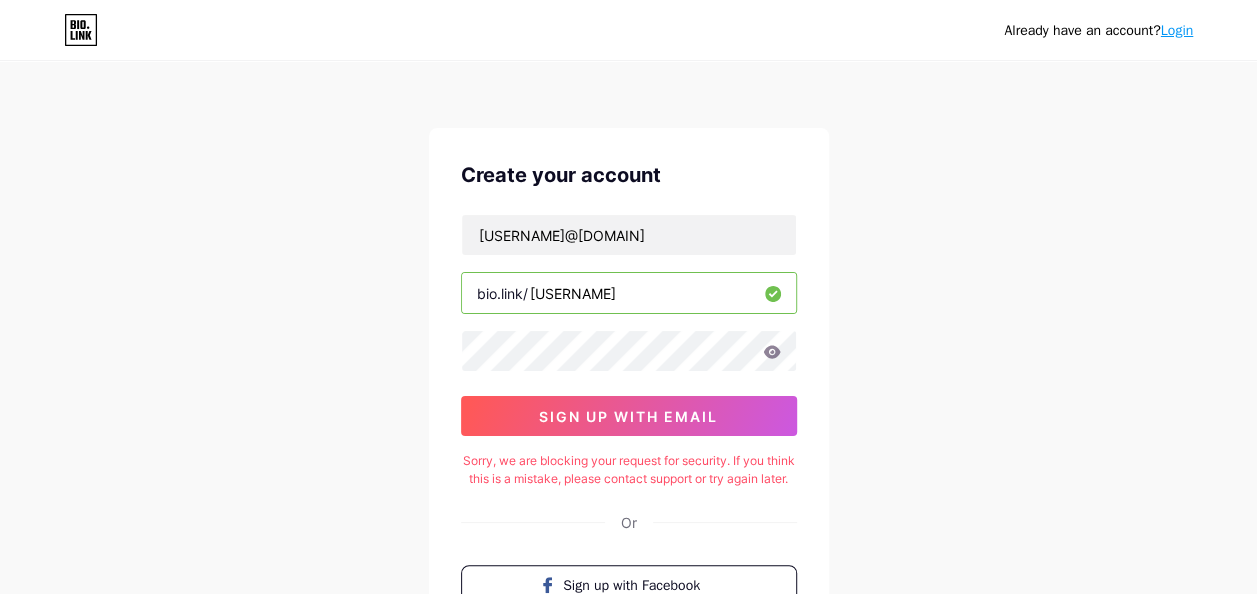 click on "[USERNAME]" at bounding box center [629, 293] 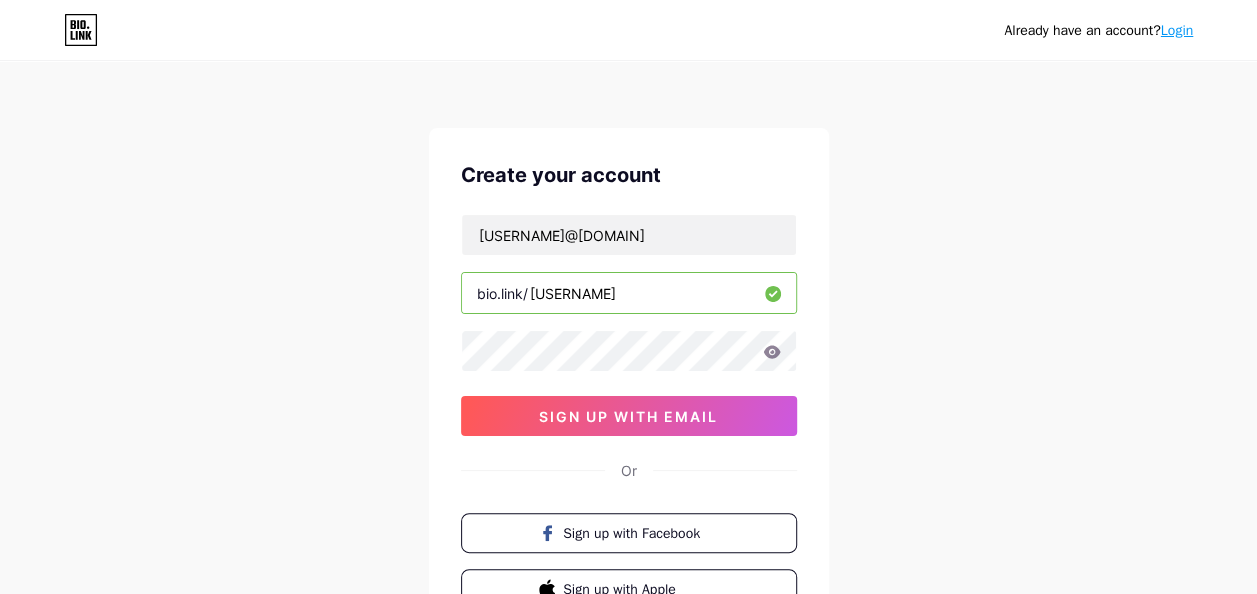 drag, startPoint x: 588, startPoint y: 289, endPoint x: 525, endPoint y: 301, distance: 64.132675 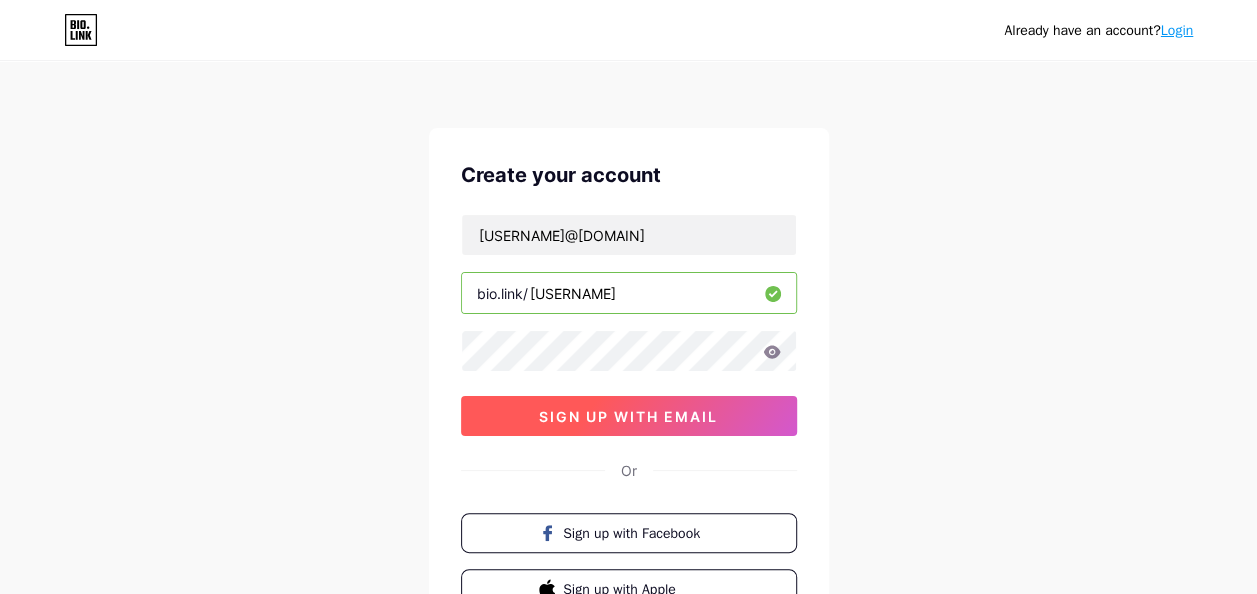 type on "[USERNAME]" 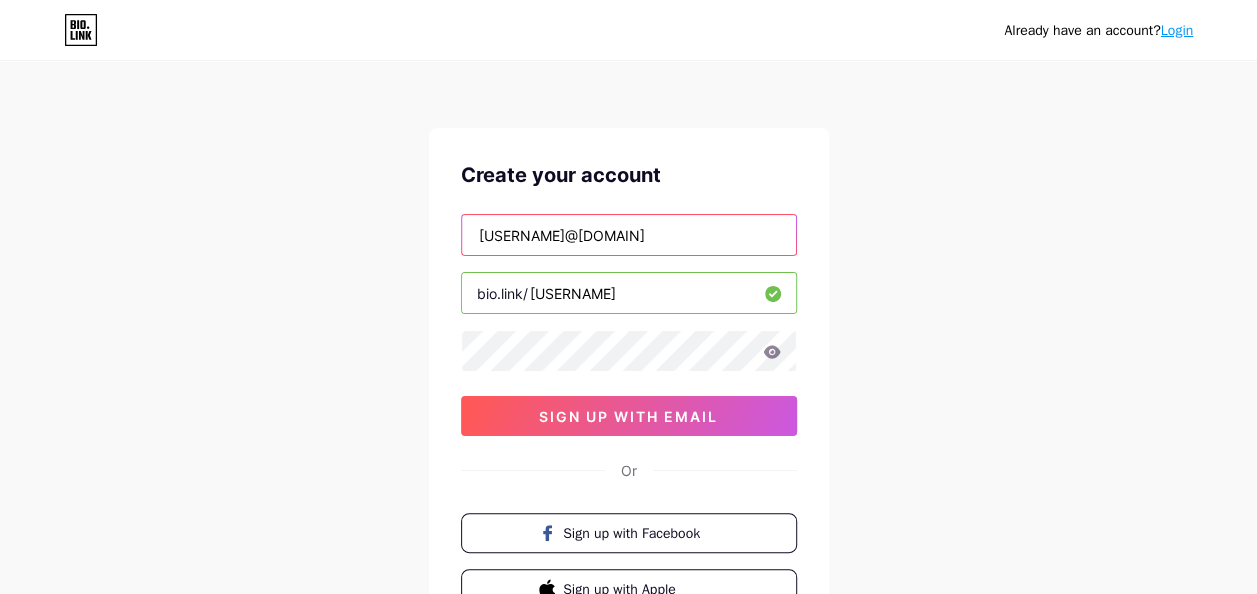 click on "[USERNAME]@[DOMAIN]" at bounding box center (629, 235) 